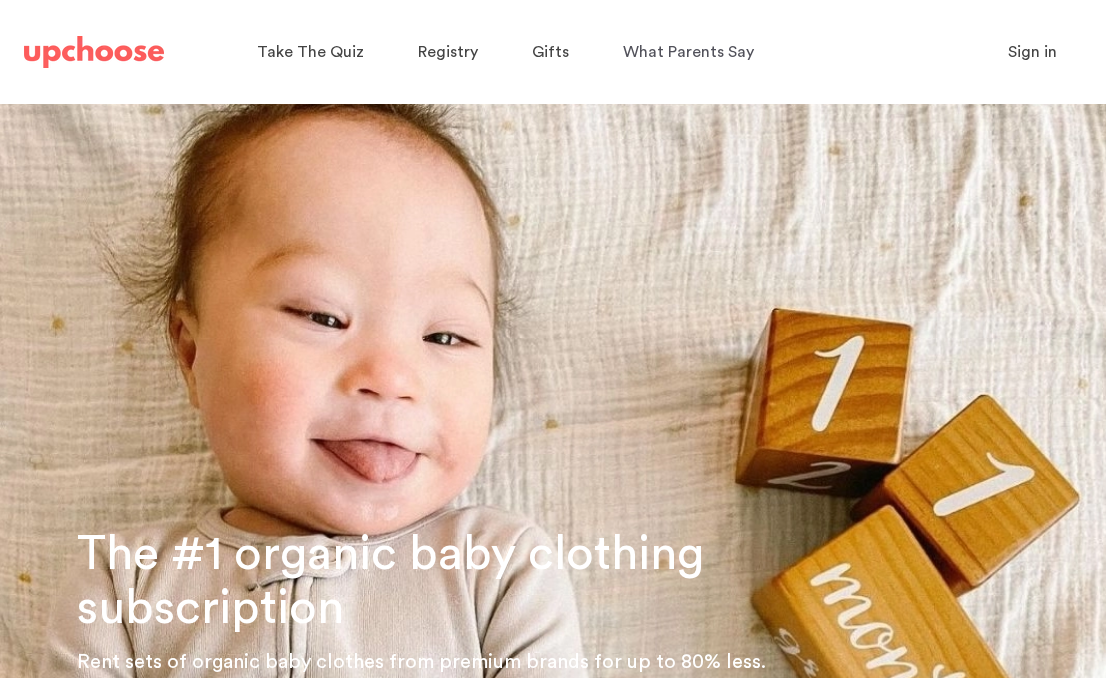 scroll, scrollTop: 0, scrollLeft: 0, axis: both 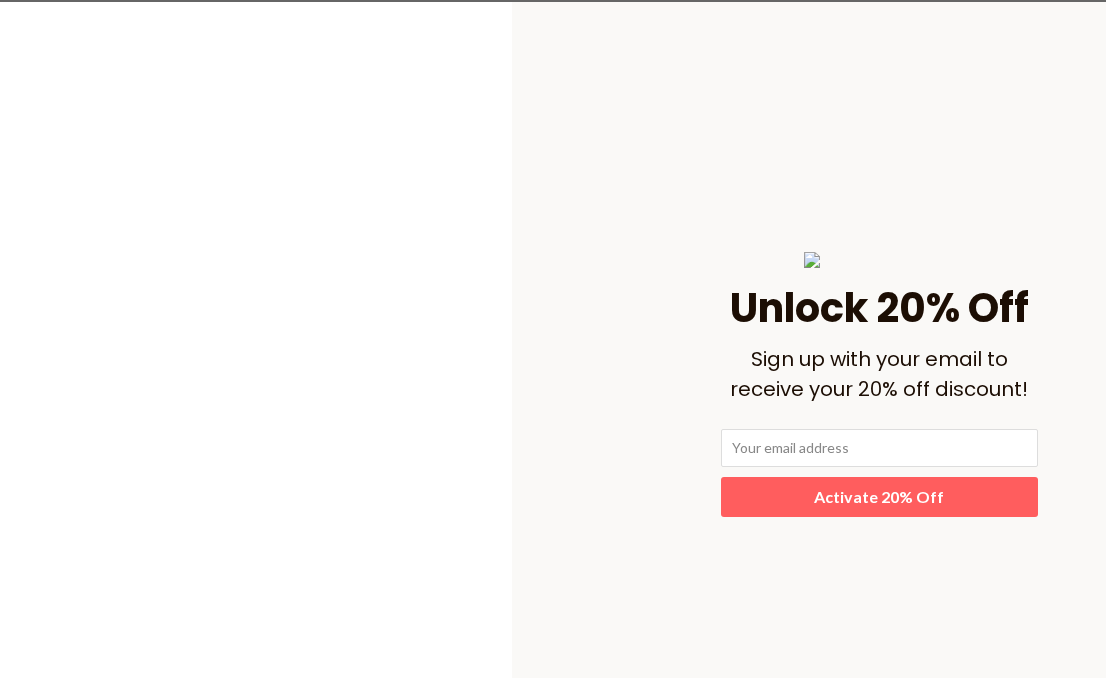 click on "﻿ Unlock 20% Off Sign up with your email to receive your 20% off discount! Activate 20% Off" at bounding box center (552, 384) 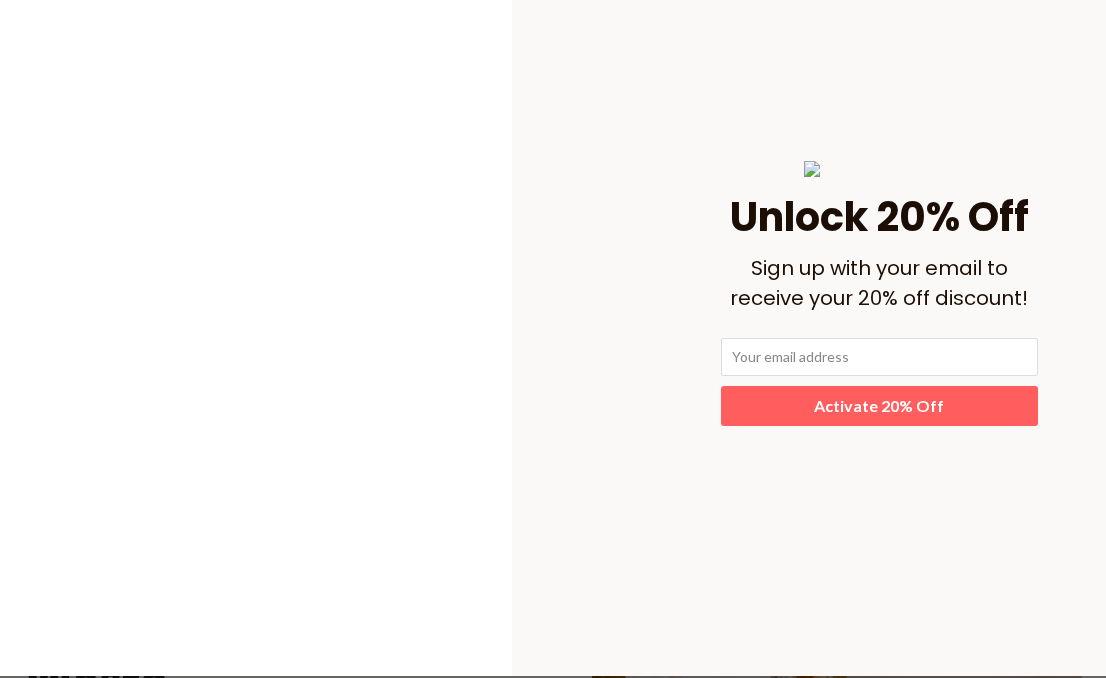 scroll, scrollTop: 0, scrollLeft: 0, axis: both 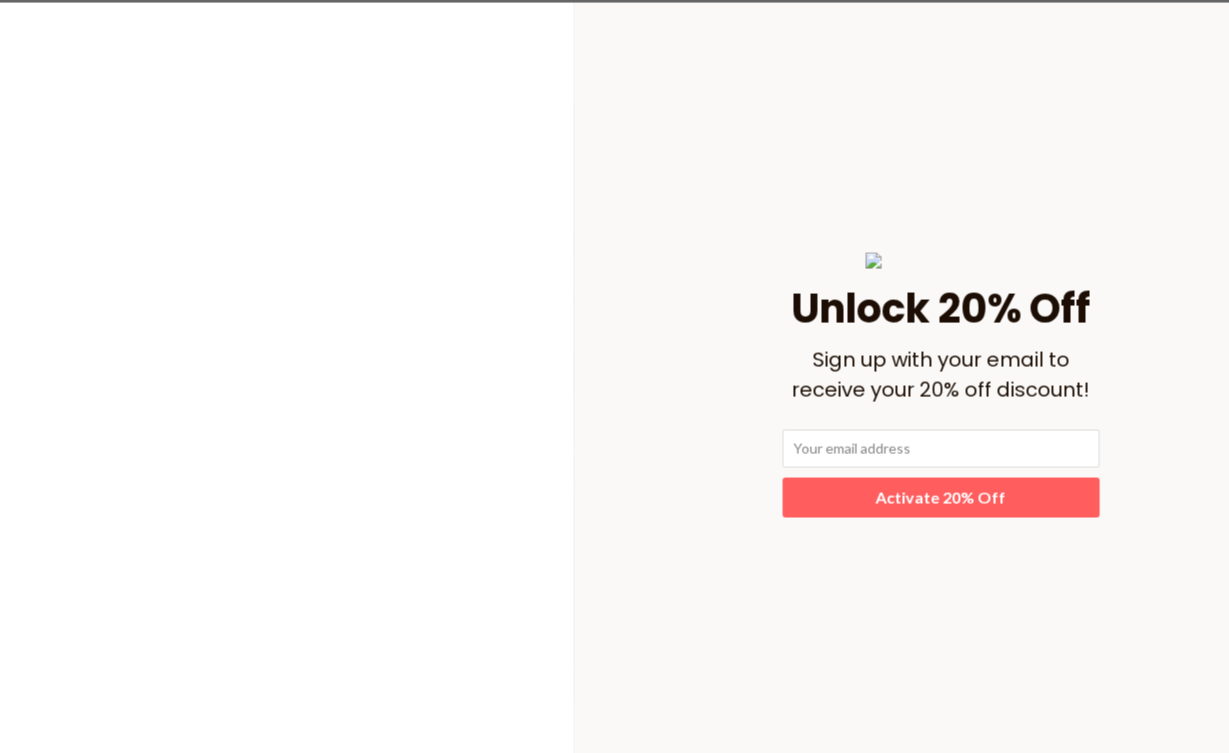 click at bounding box center [940, 448] 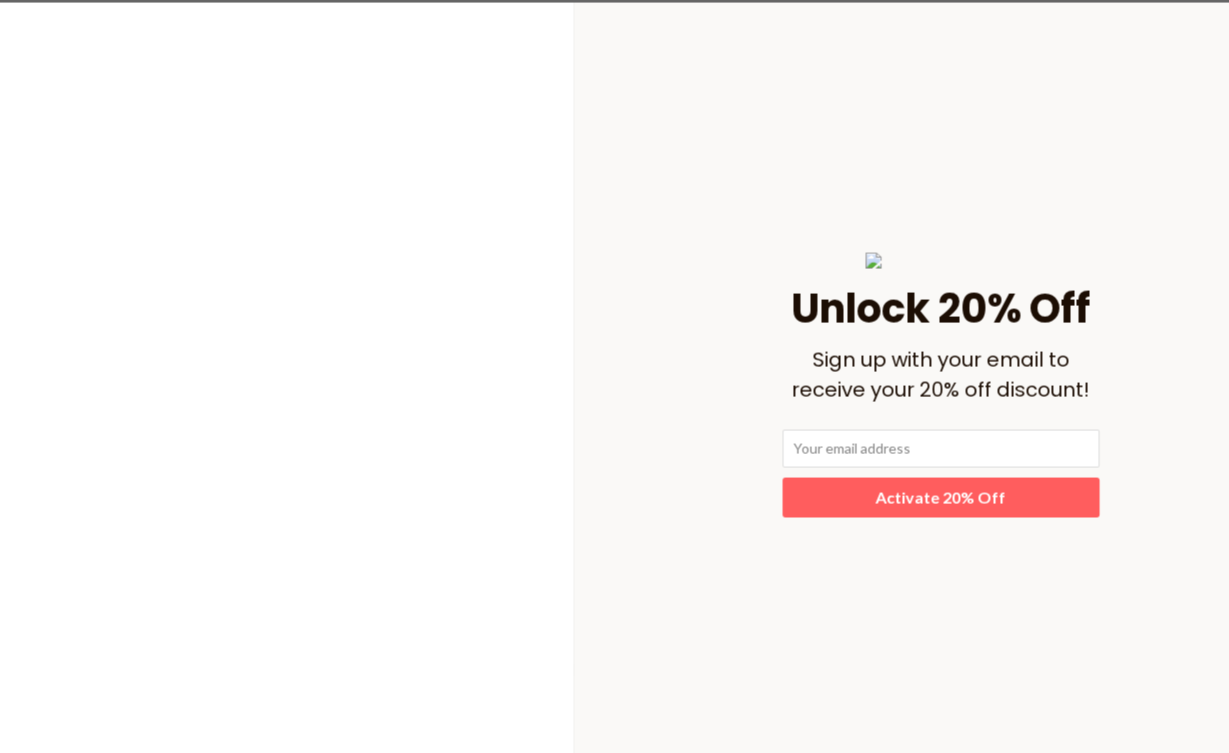 type on "iamhannaestrem@gmail.com" 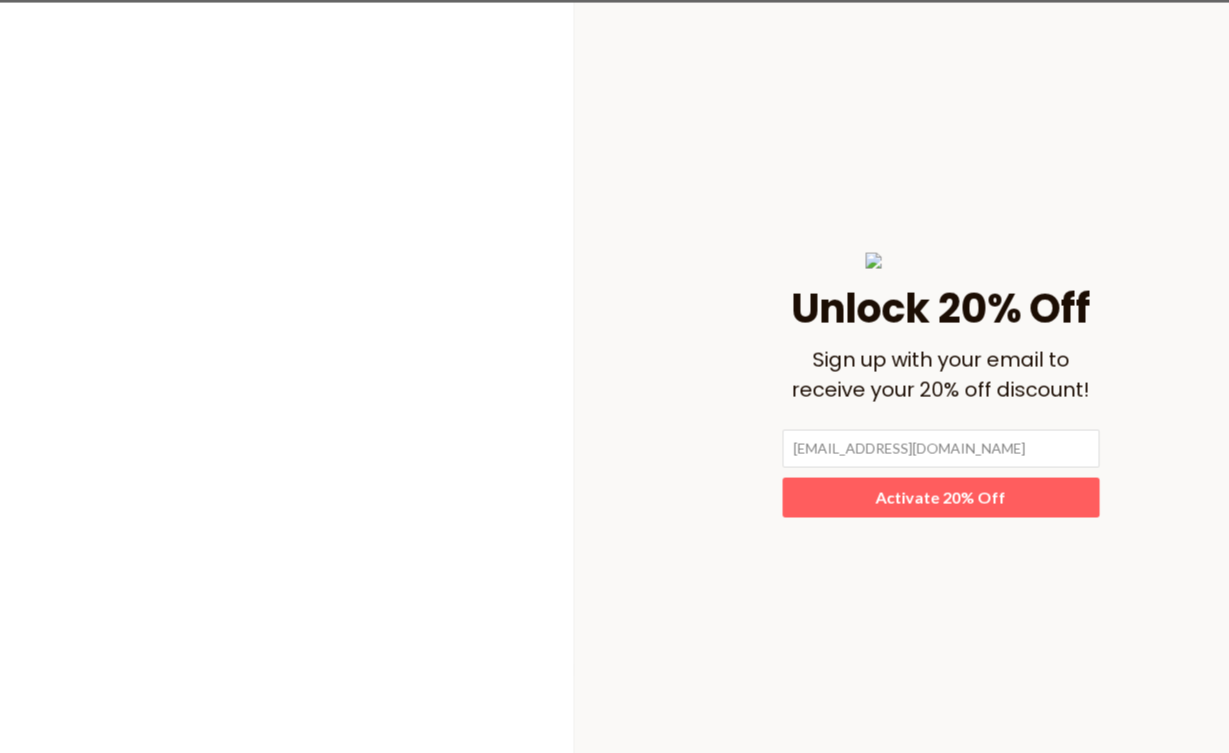 click on "Activate 20% Off" at bounding box center [940, 496] 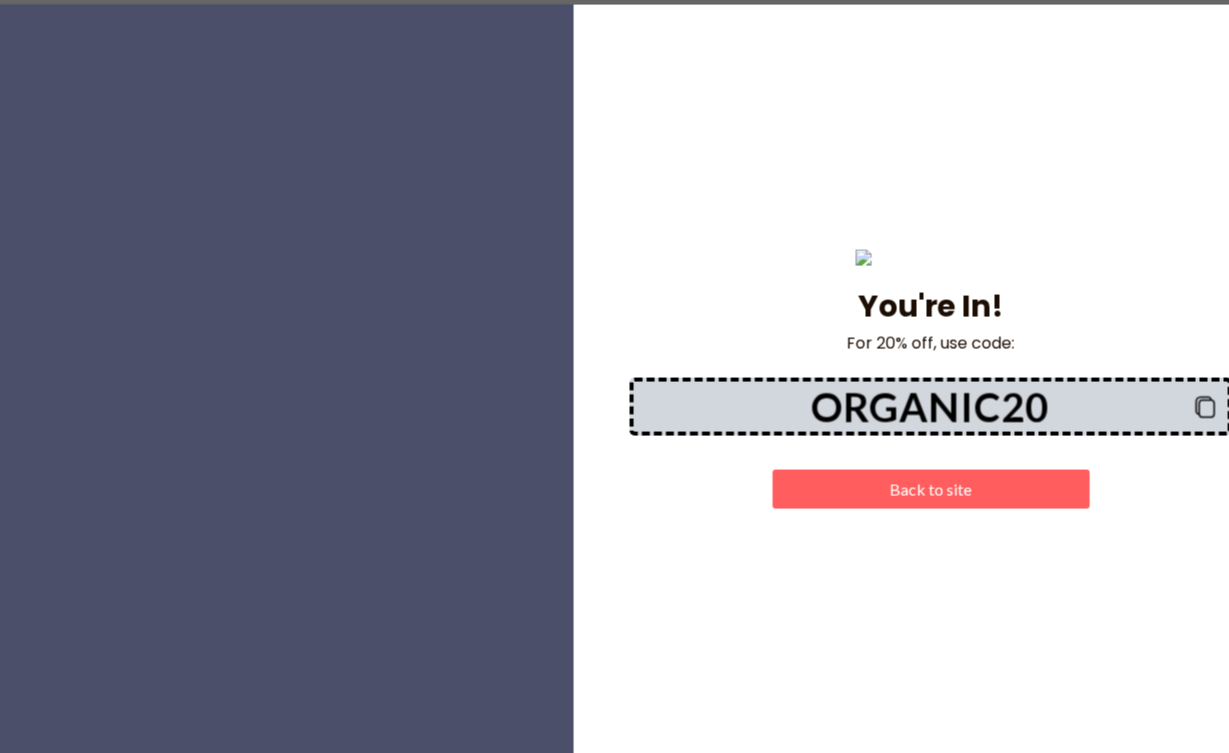 click 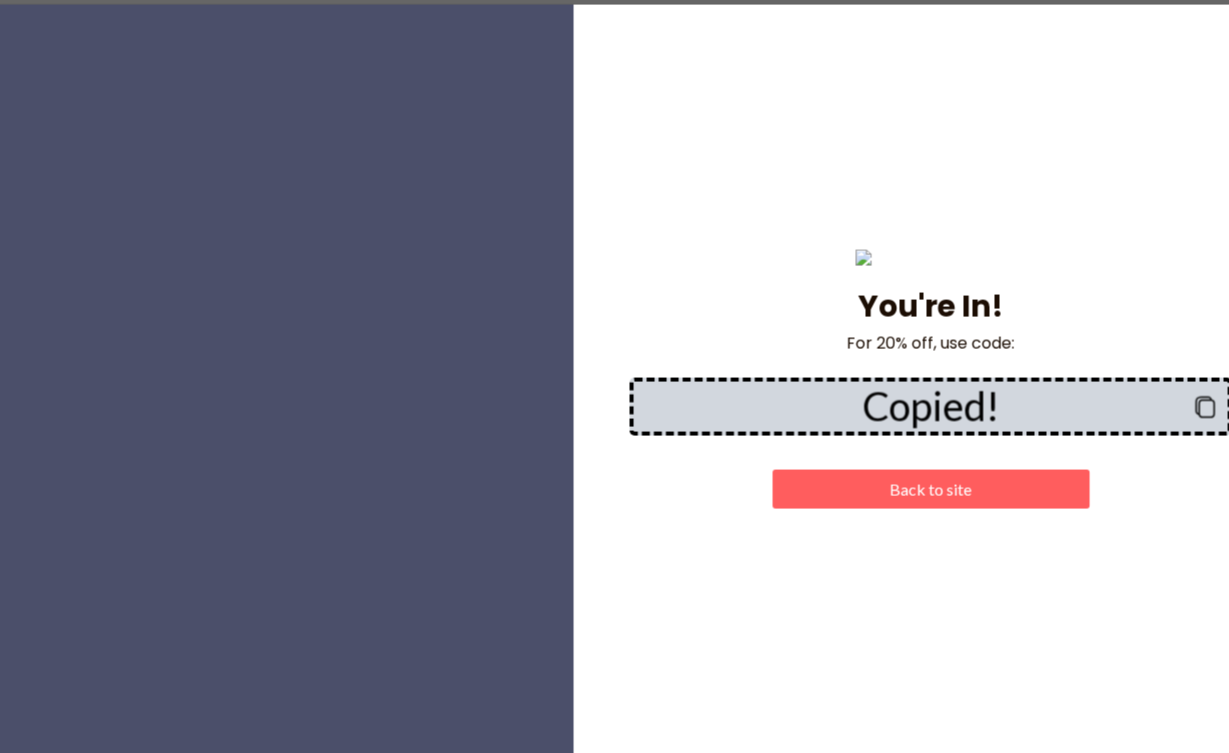 click on "Back to site" at bounding box center (930, 488) 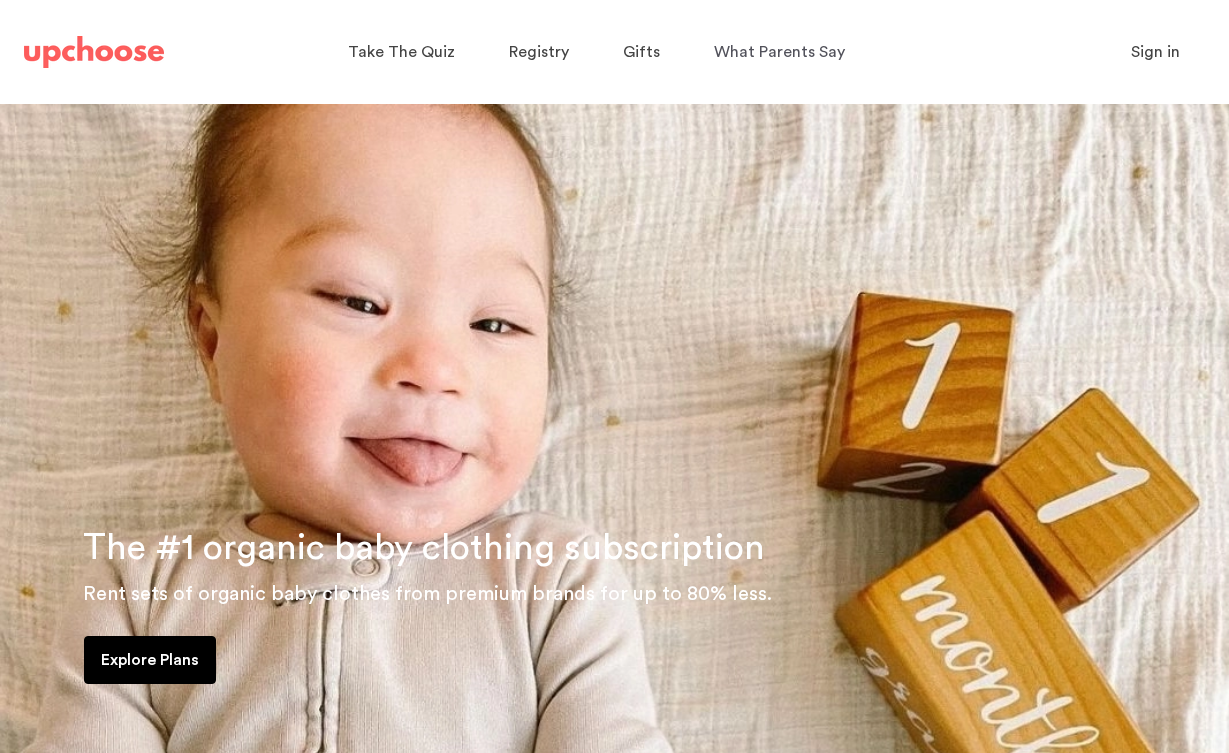 scroll, scrollTop: 196, scrollLeft: 0, axis: vertical 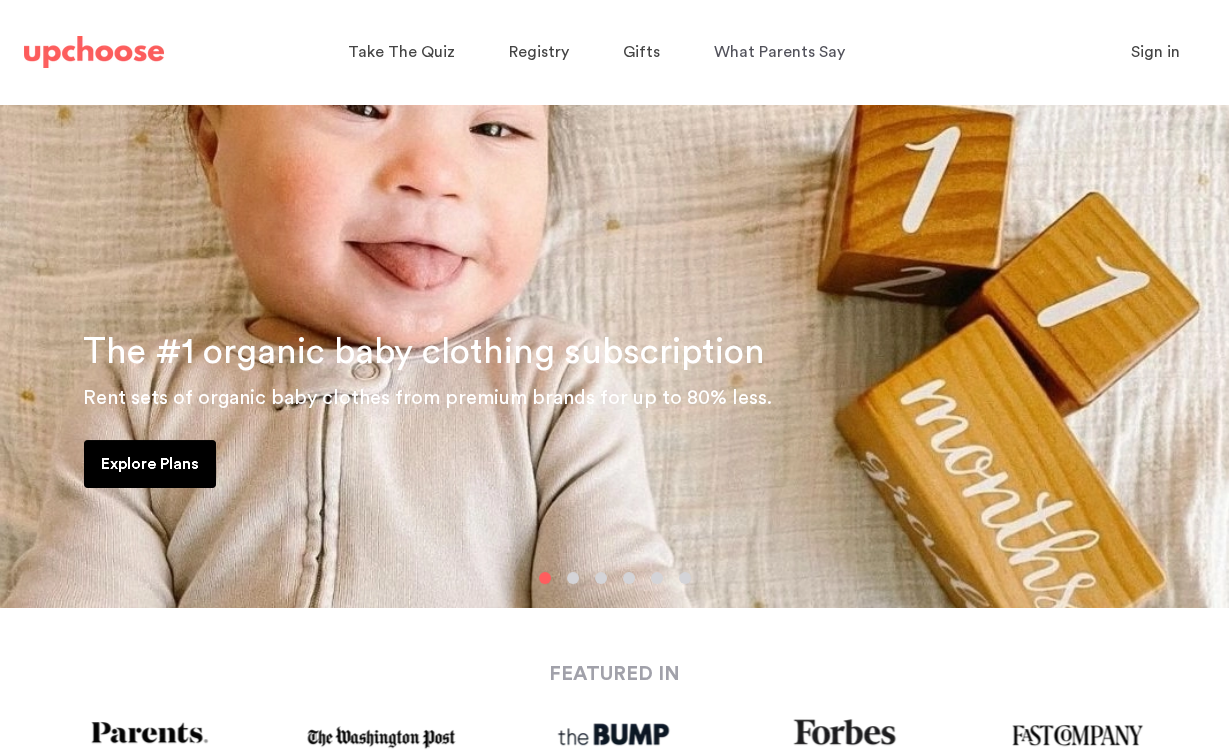click on "Explore Plans" at bounding box center [150, 464] 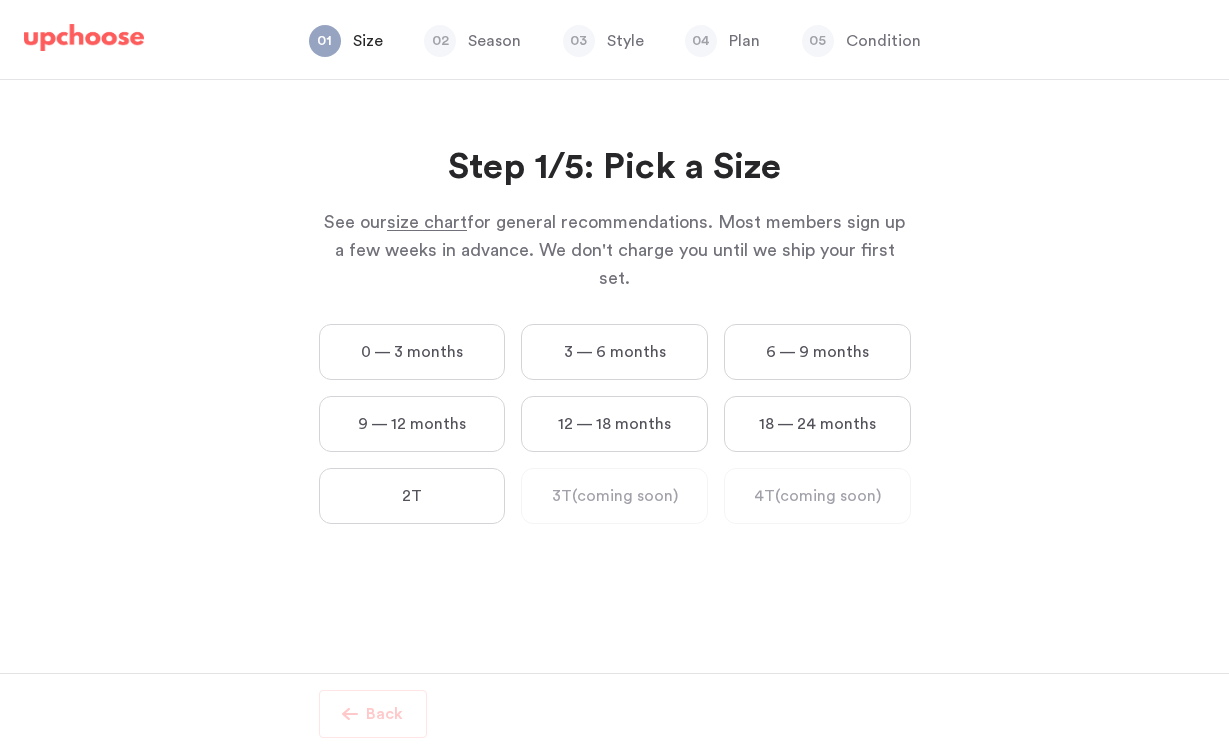 scroll, scrollTop: 0, scrollLeft: 0, axis: both 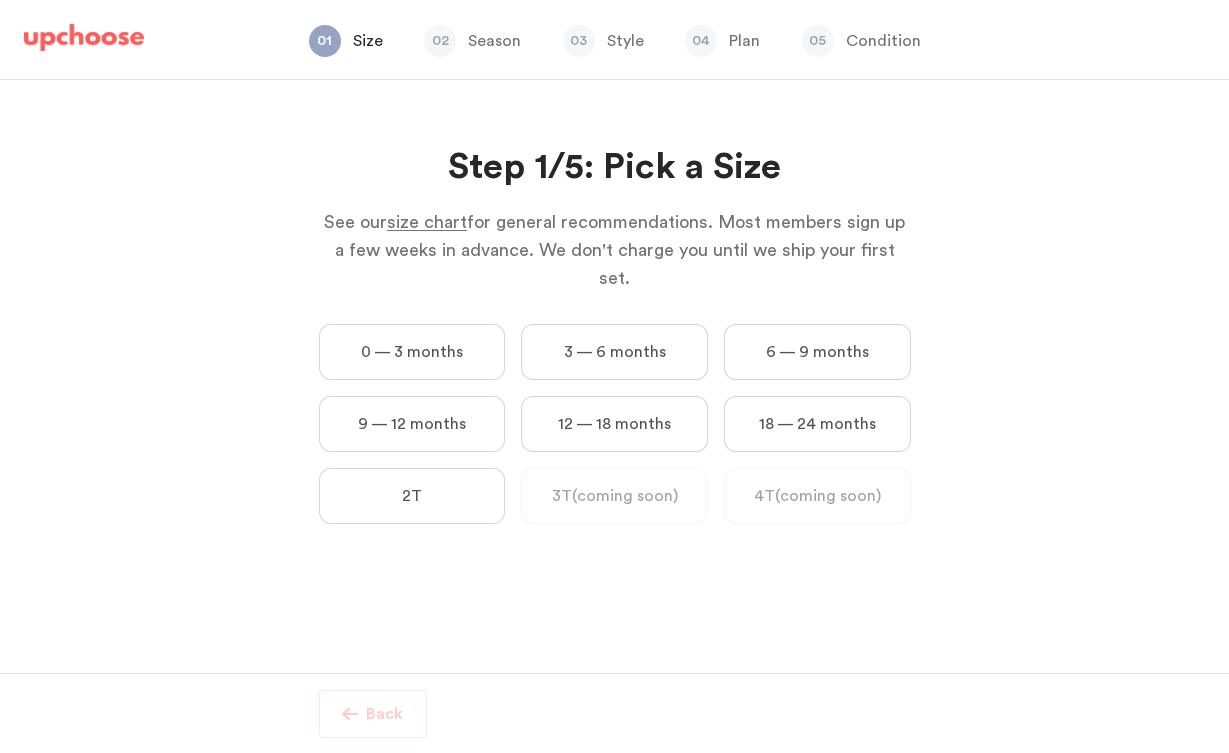 click on "9 — 12 months" at bounding box center (412, 424) 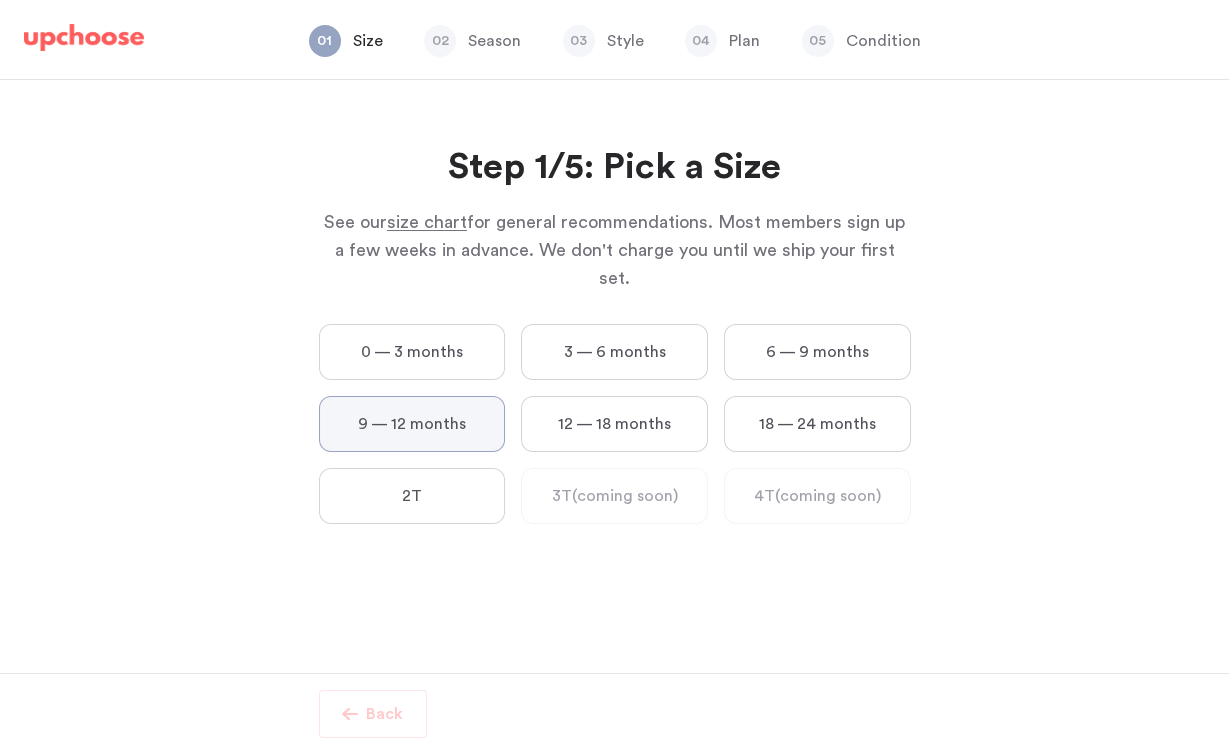 click on "9 — 12 months" at bounding box center (0, 0) 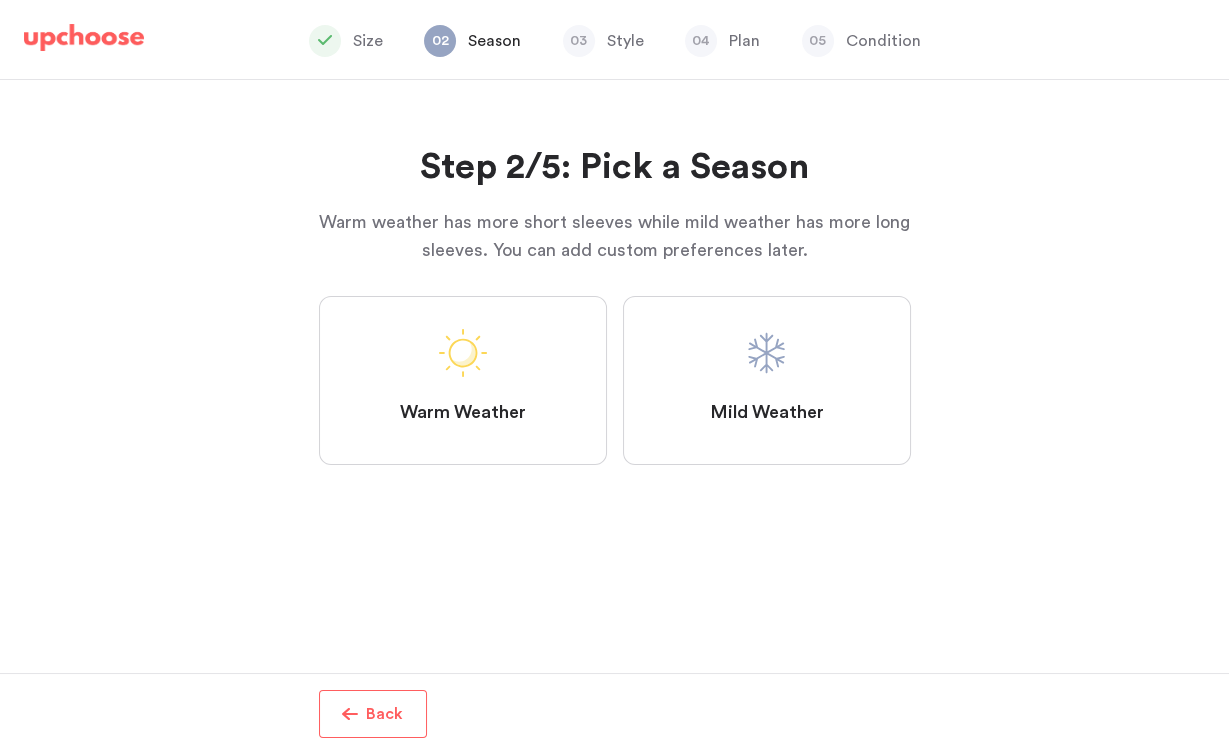 click on "Warm Weather" at bounding box center (463, 380) 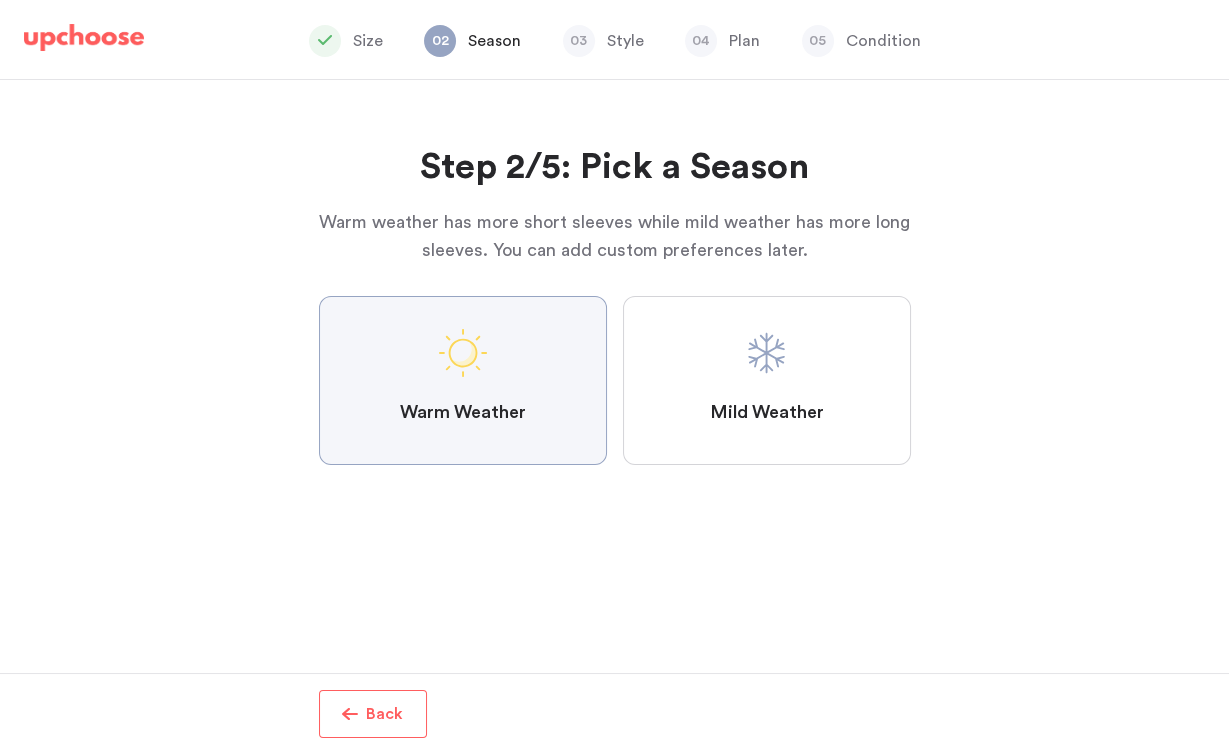 click on "Warm Weather" at bounding box center (0, 0) 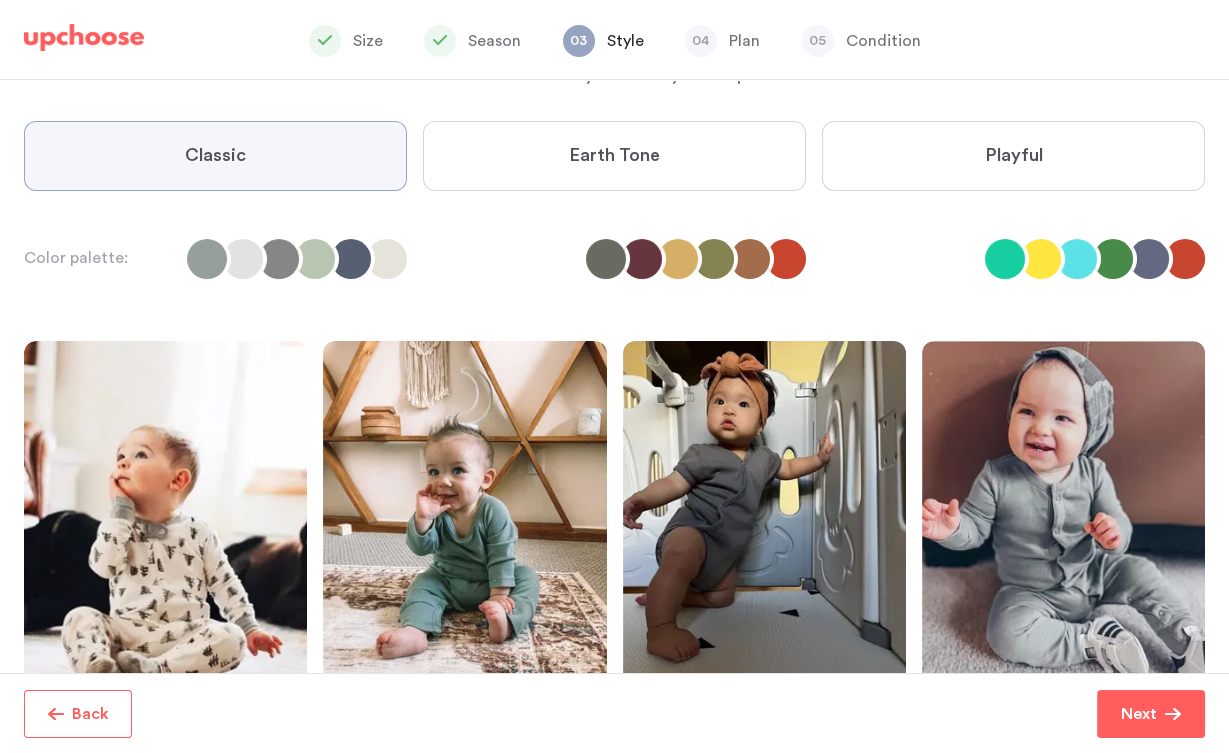 scroll, scrollTop: 172, scrollLeft: 0, axis: vertical 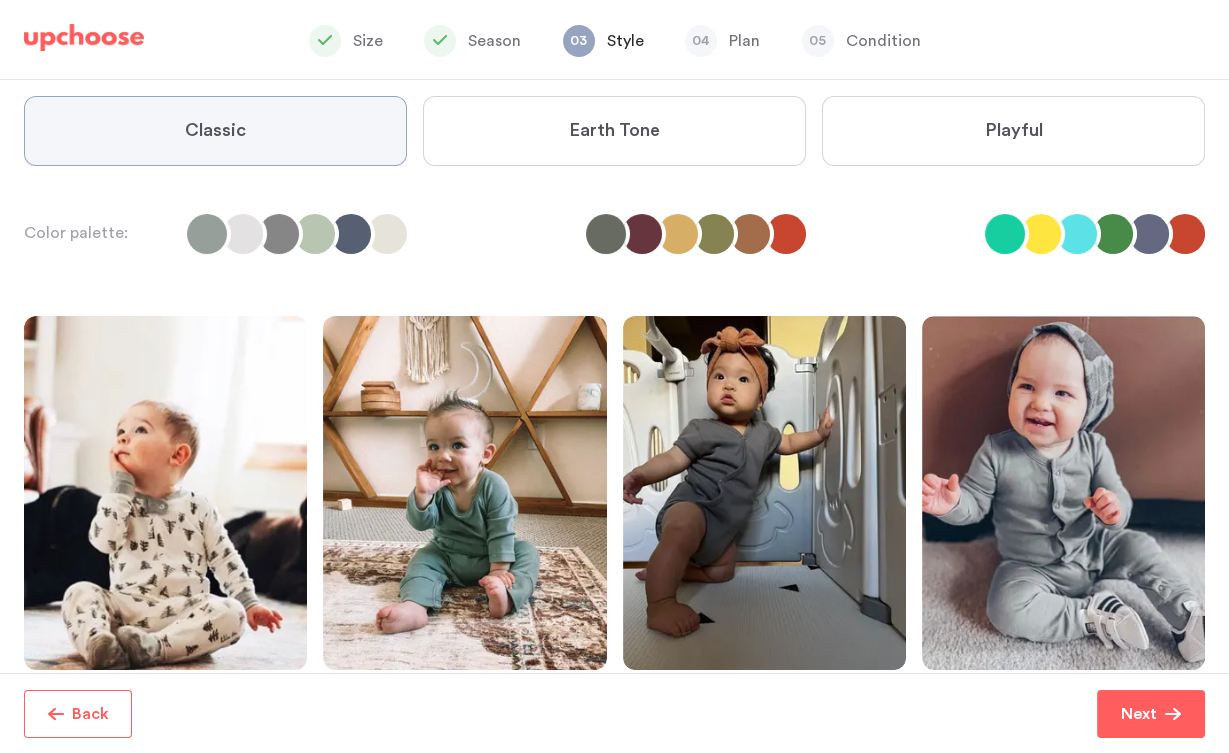 click on "Playful" at bounding box center [1013, 131] 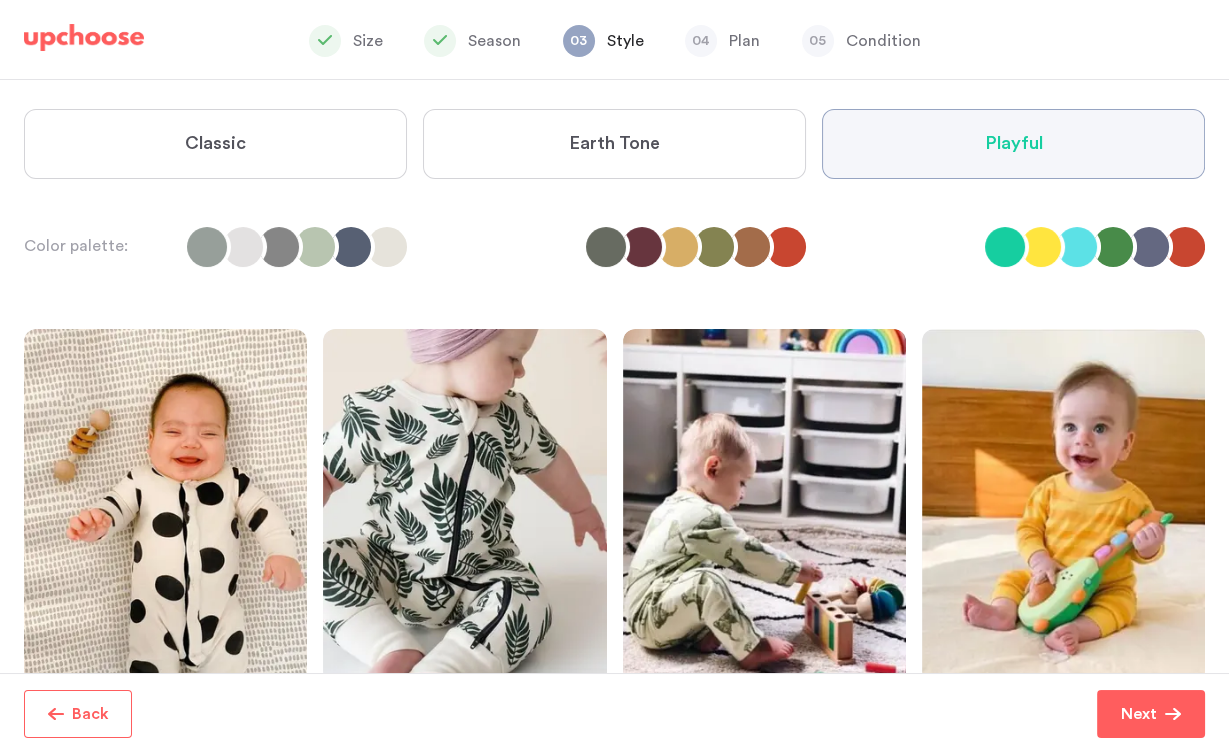 scroll, scrollTop: 148, scrollLeft: 0, axis: vertical 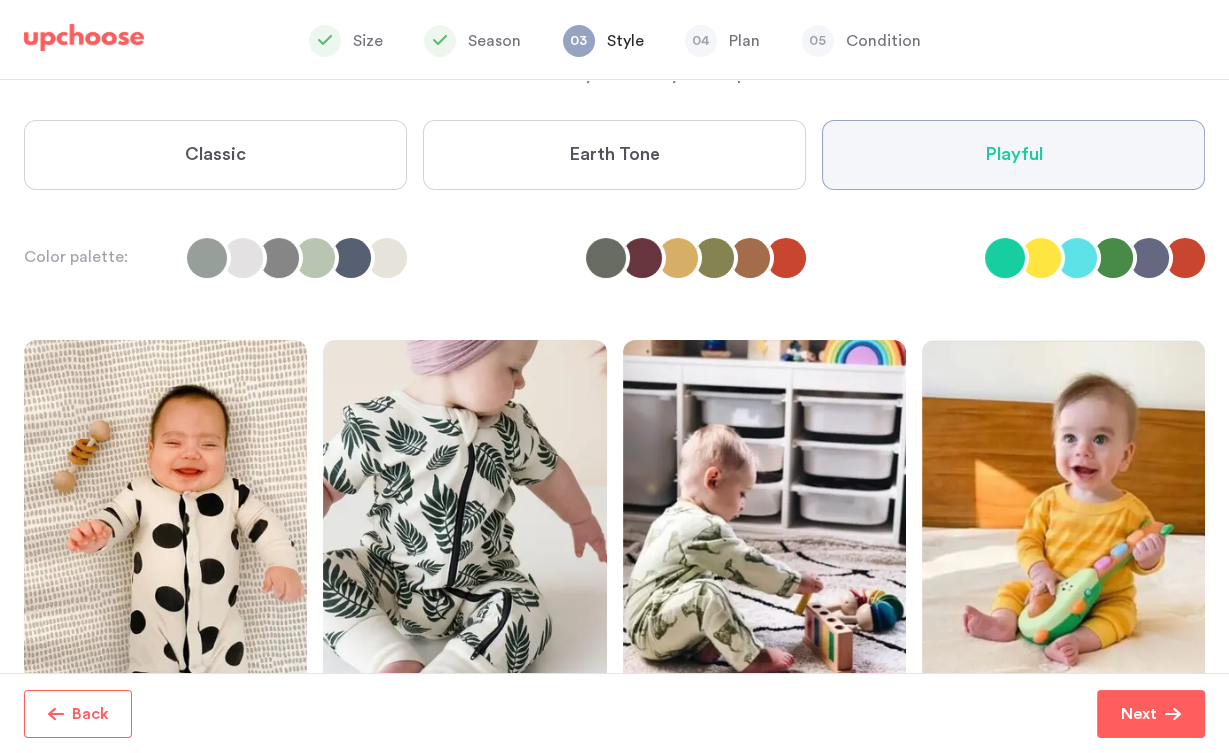 click on "Earth Tone" at bounding box center [614, 155] 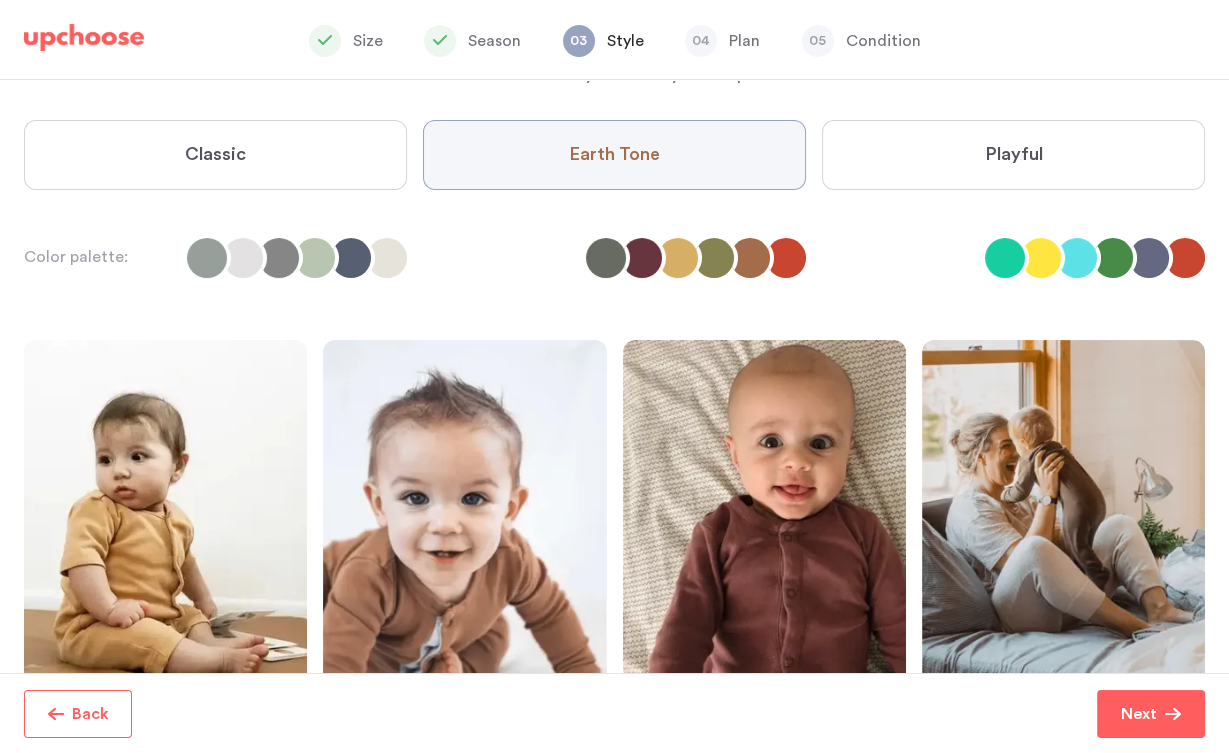 click on "Classic" at bounding box center [215, 155] 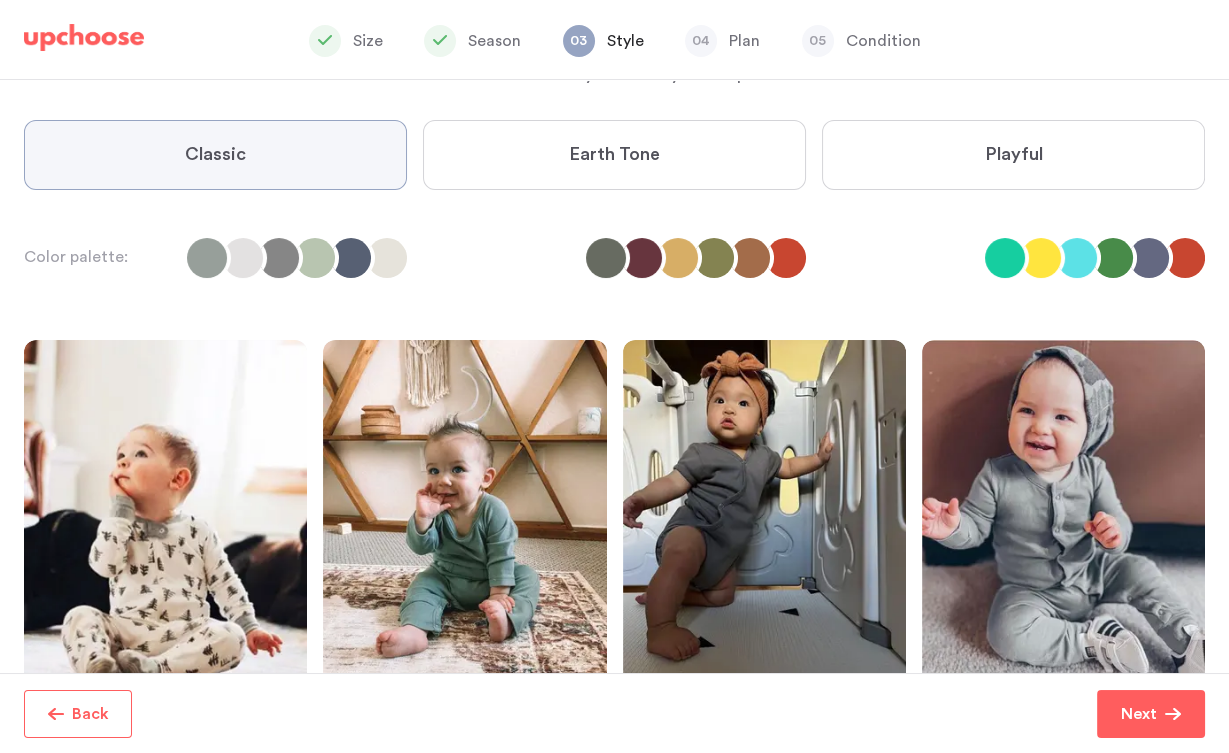 click on "Playful" at bounding box center [1013, 155] 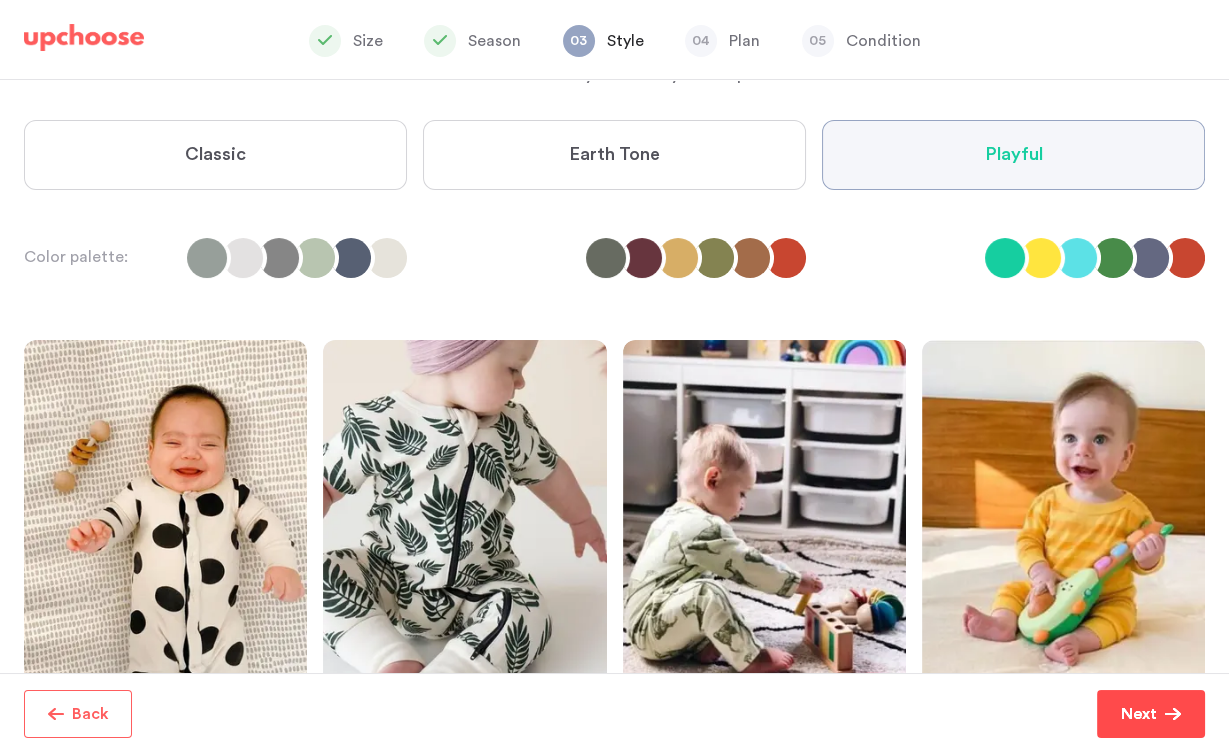 click on "Next" at bounding box center [1151, 714] 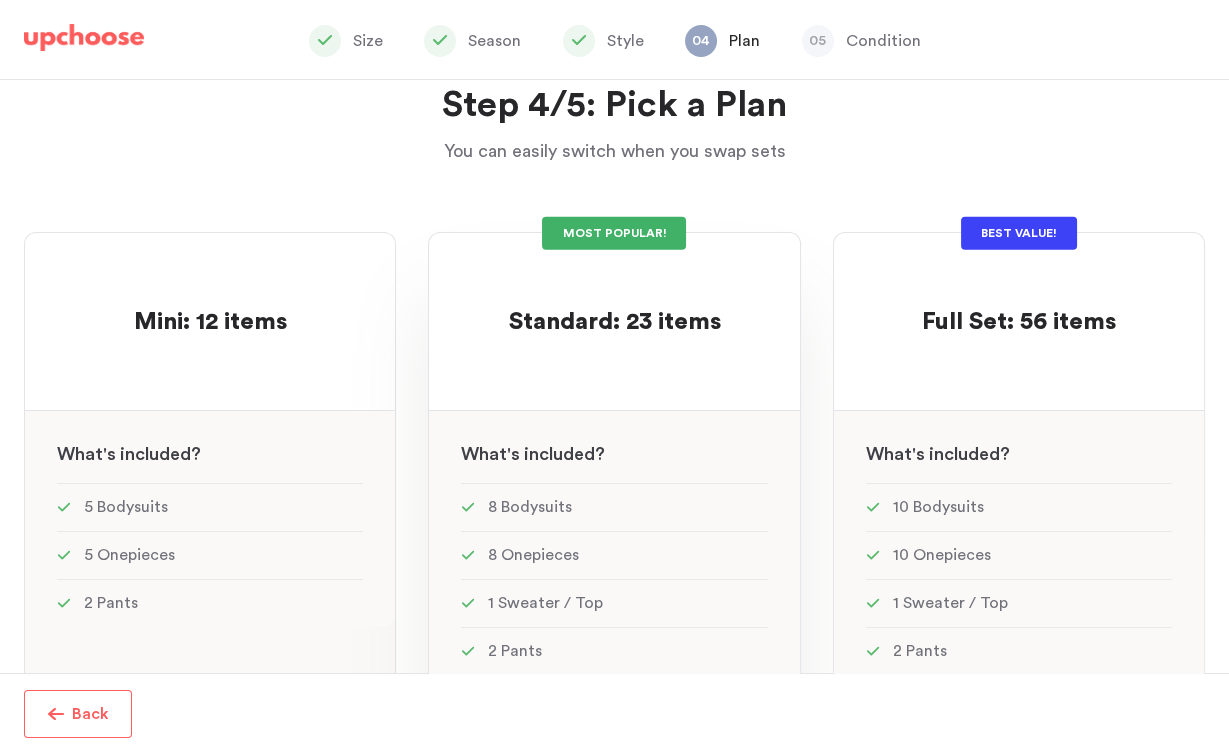 scroll, scrollTop: 57, scrollLeft: 0, axis: vertical 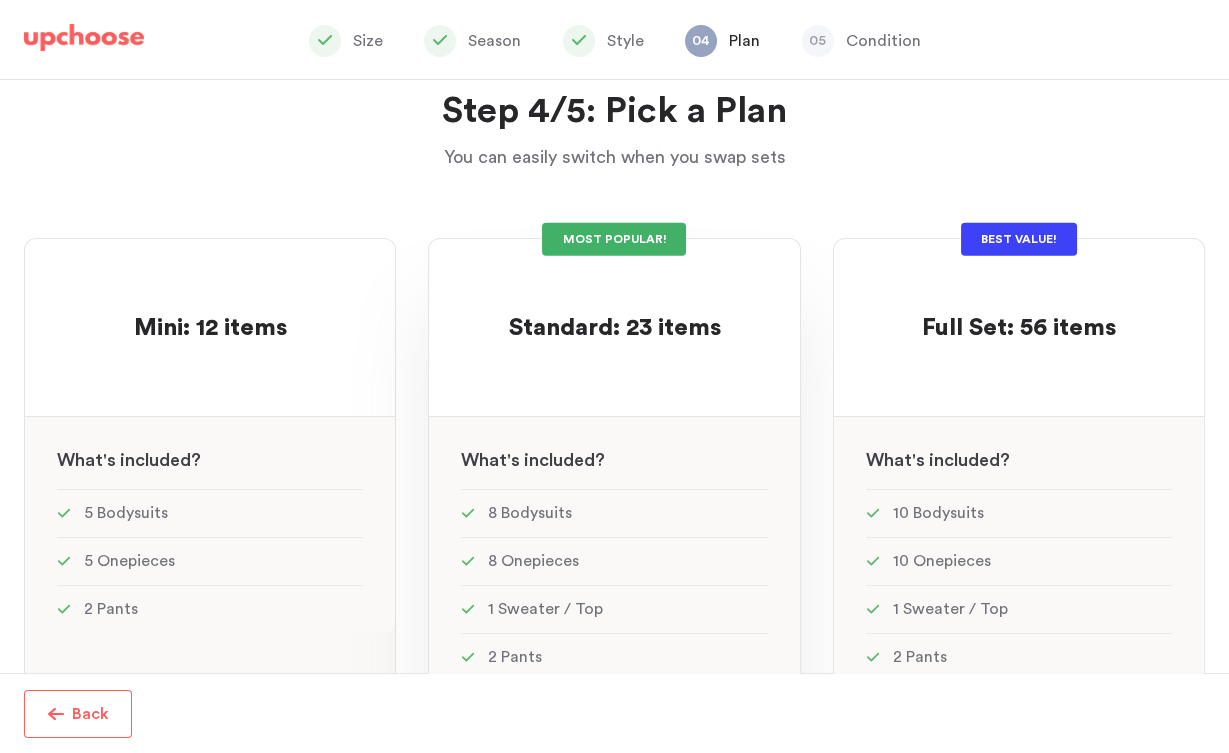 click on "See  w W hat's included ?" at bounding box center [614, 453] 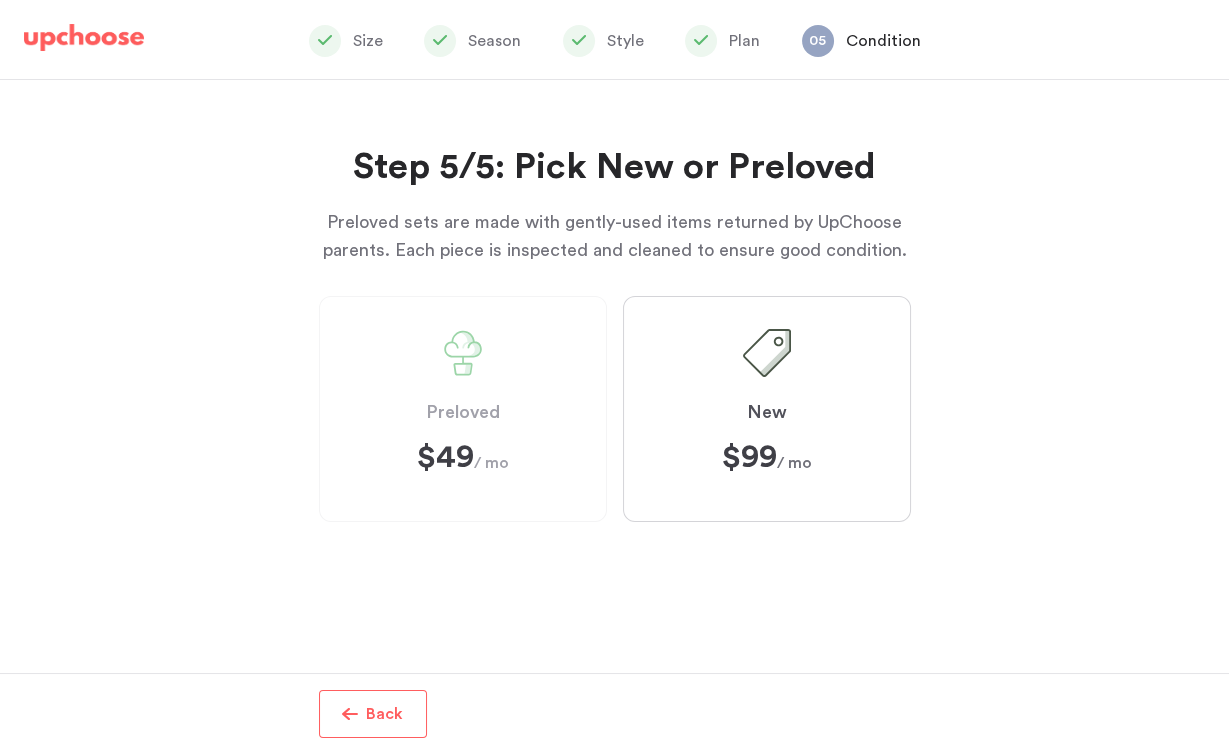 click on "Back" at bounding box center (384, 714) 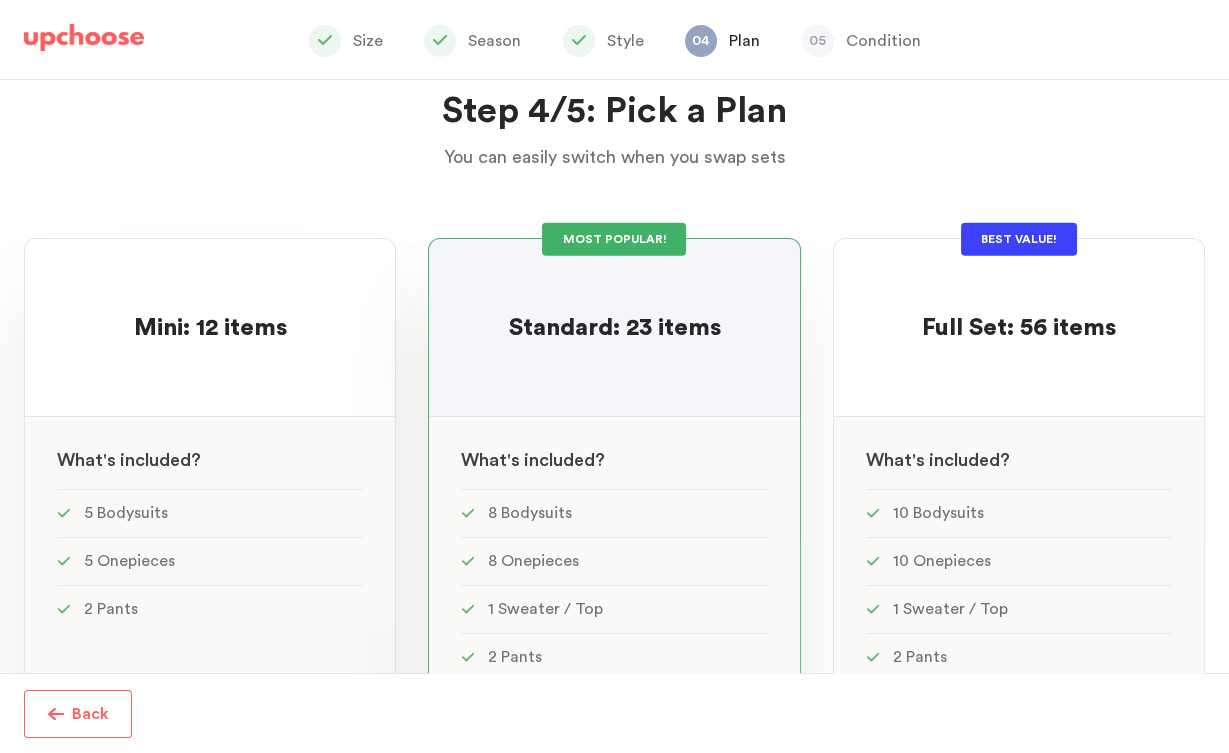 click on "5 Bodysuits" at bounding box center [210, 513] 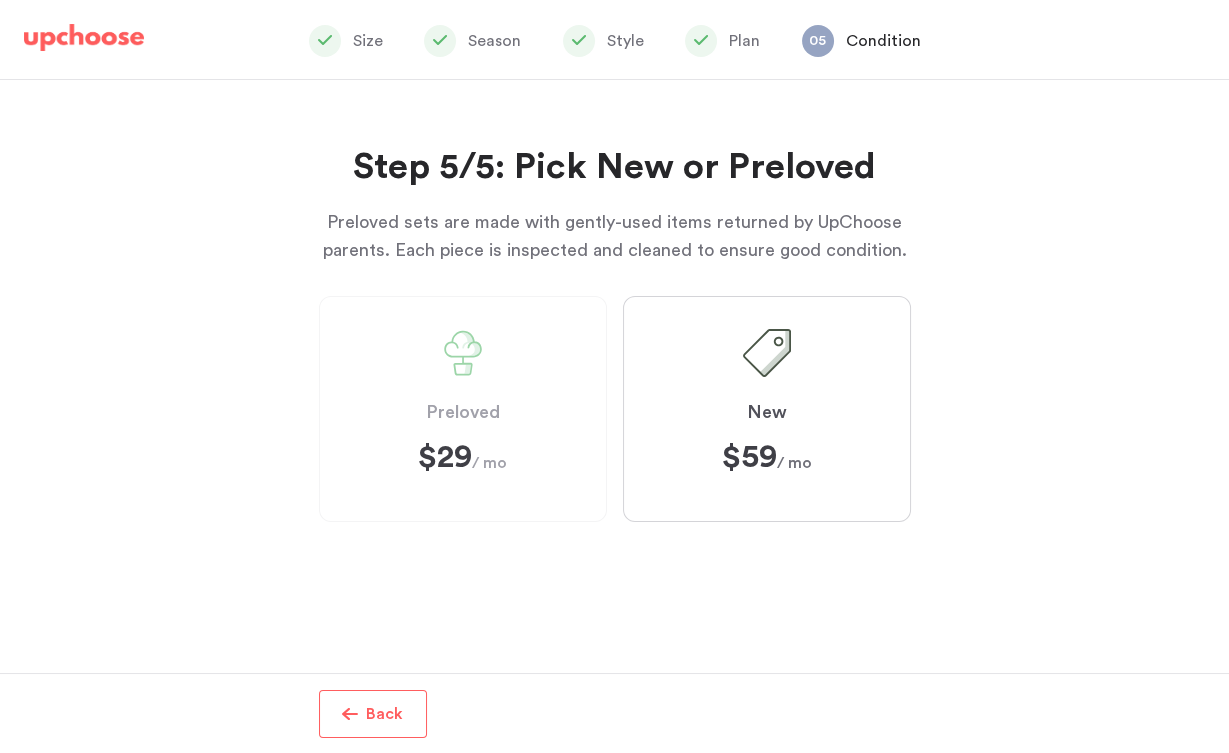 click on "Preloved $29 $29  / mo" at bounding box center [463, 409] 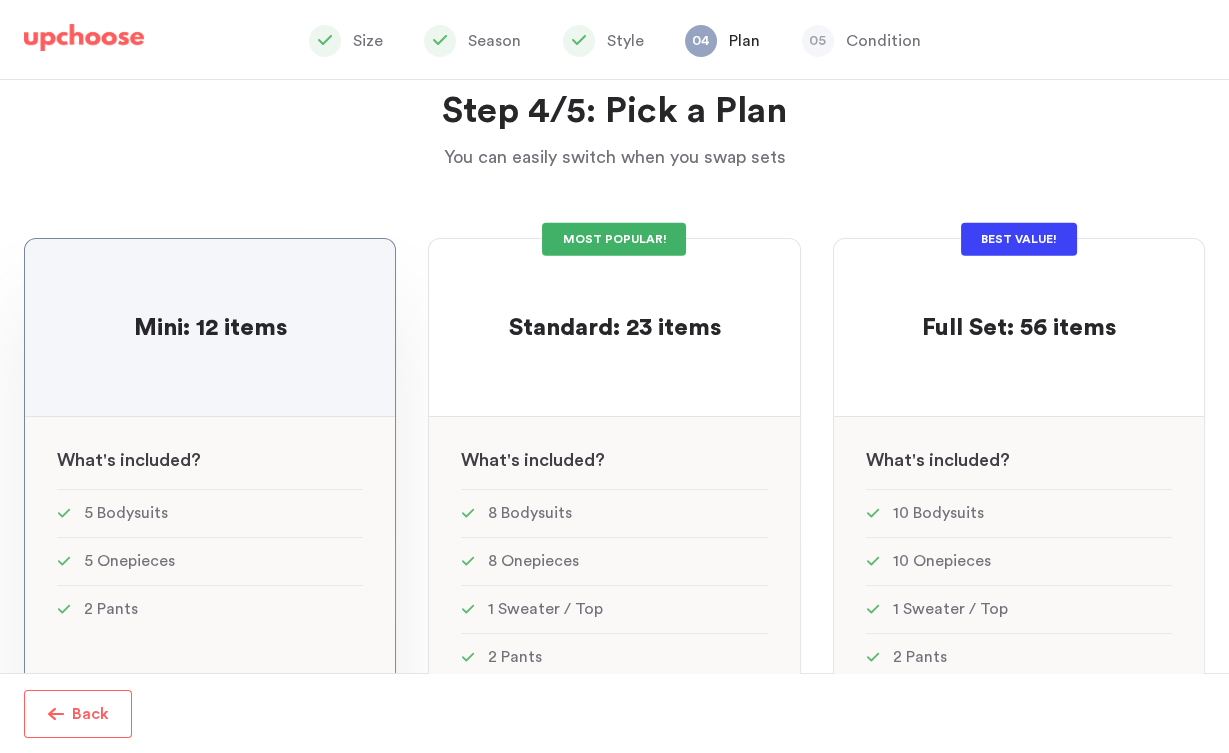 click on "Back" at bounding box center [78, 714] 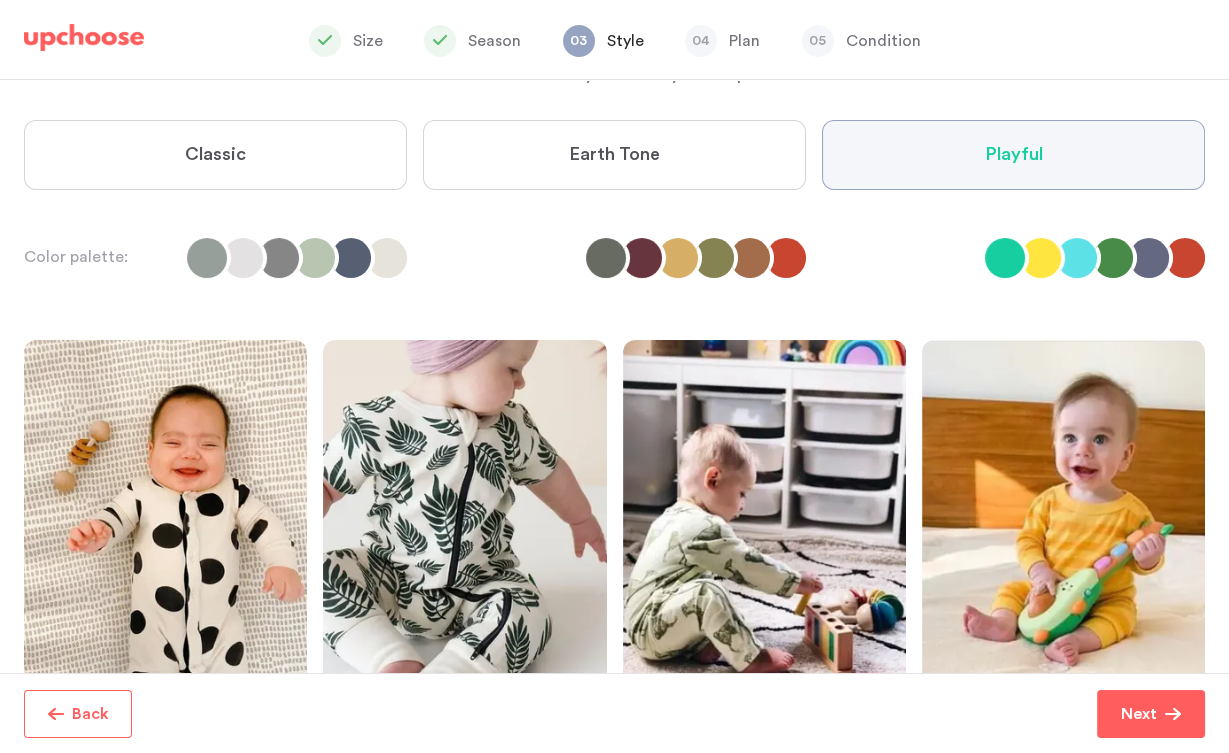 click on "Back" at bounding box center [90, 714] 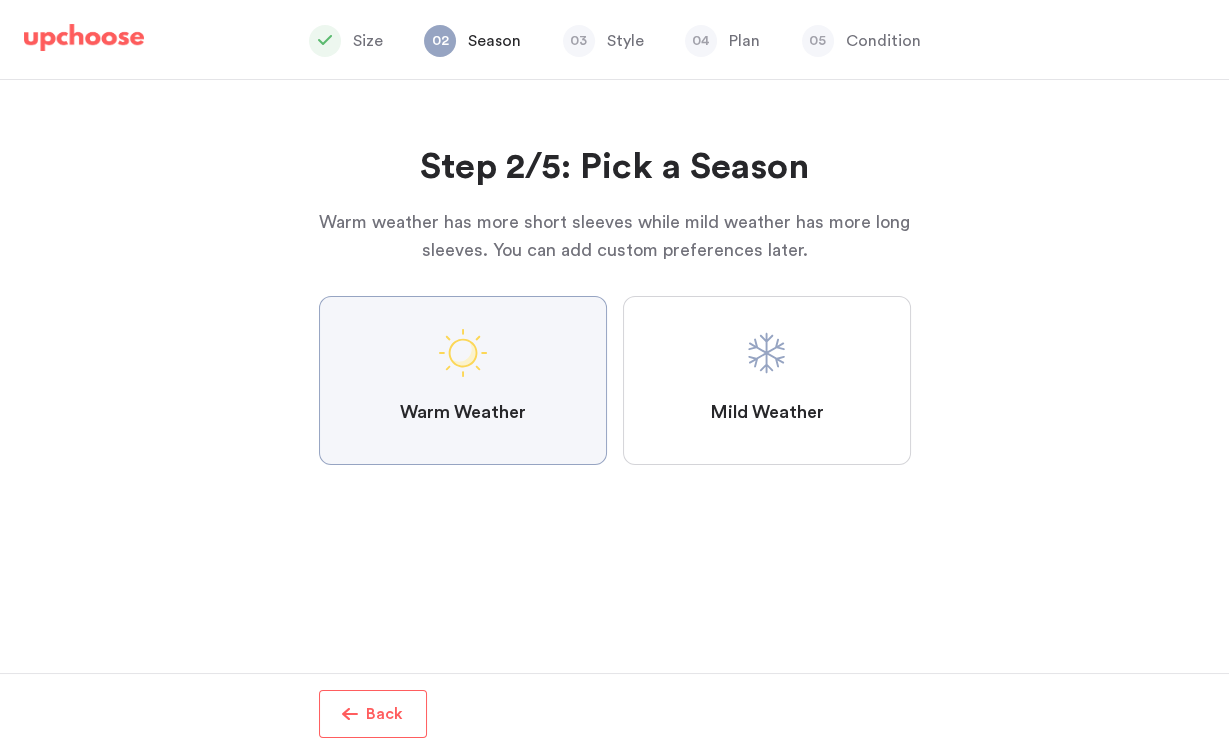 click on "Back" at bounding box center (373, 714) 